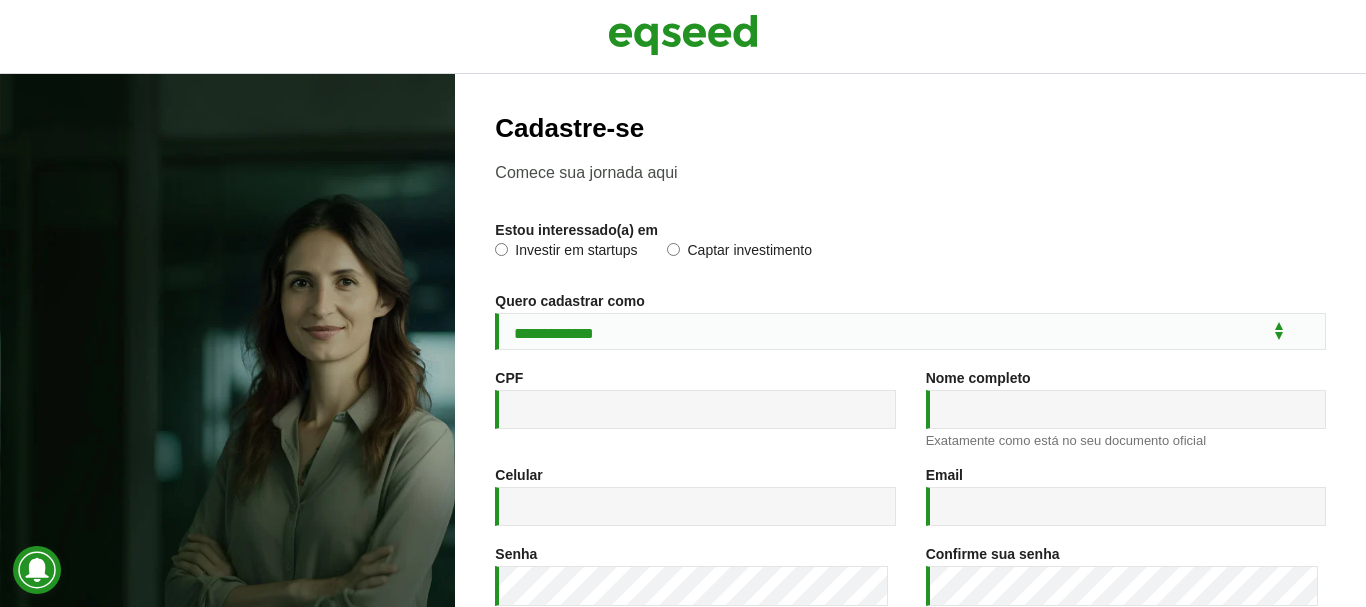 scroll, scrollTop: 0, scrollLeft: 0, axis: both 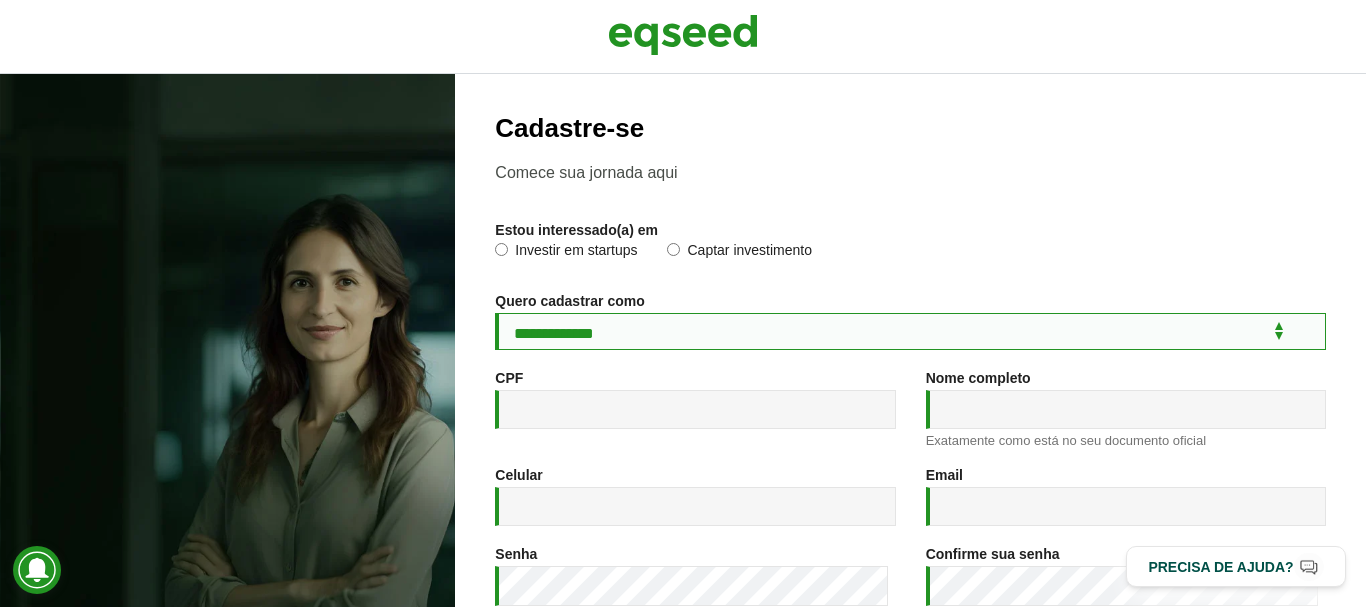 click on "**********" at bounding box center [910, 331] 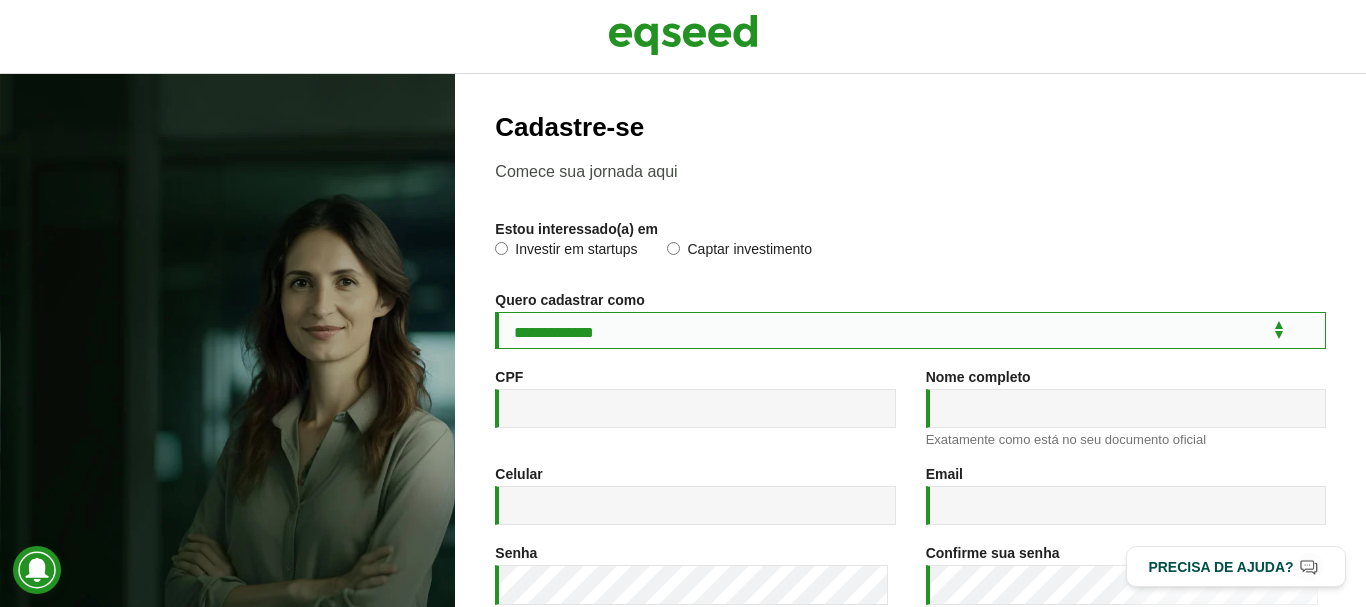 scroll, scrollTop: 0, scrollLeft: 0, axis: both 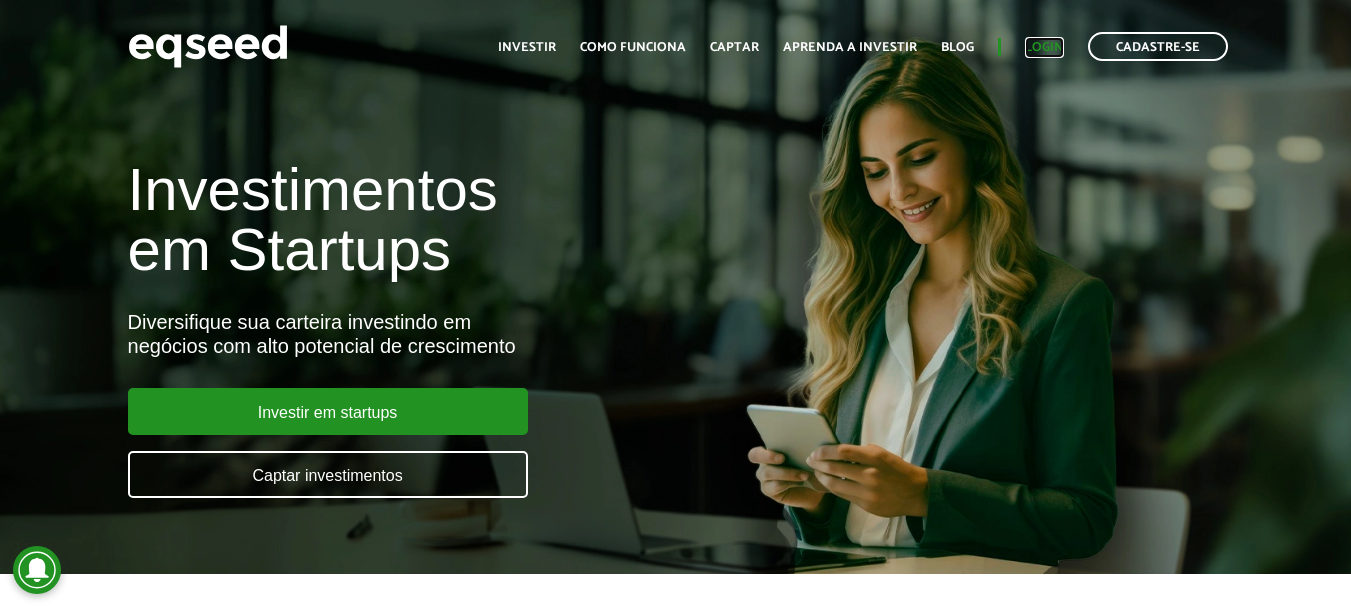 click on "Login" at bounding box center [1044, 47] 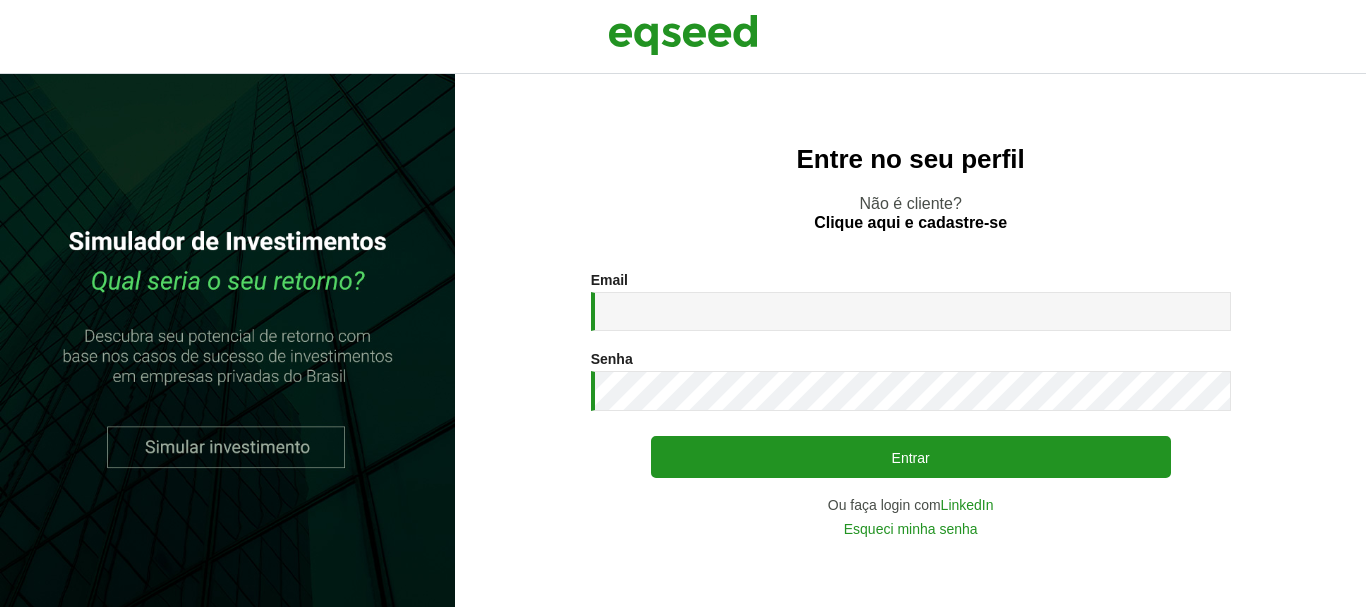 scroll, scrollTop: 0, scrollLeft: 0, axis: both 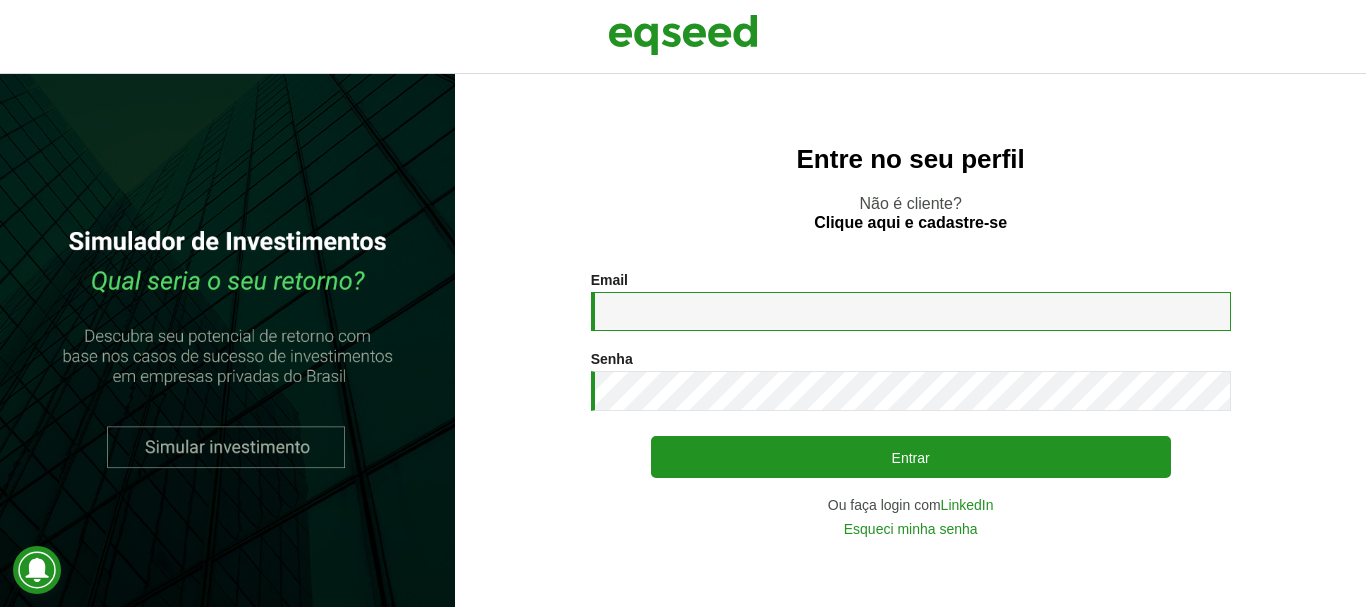 click on "Email  *" at bounding box center [911, 311] 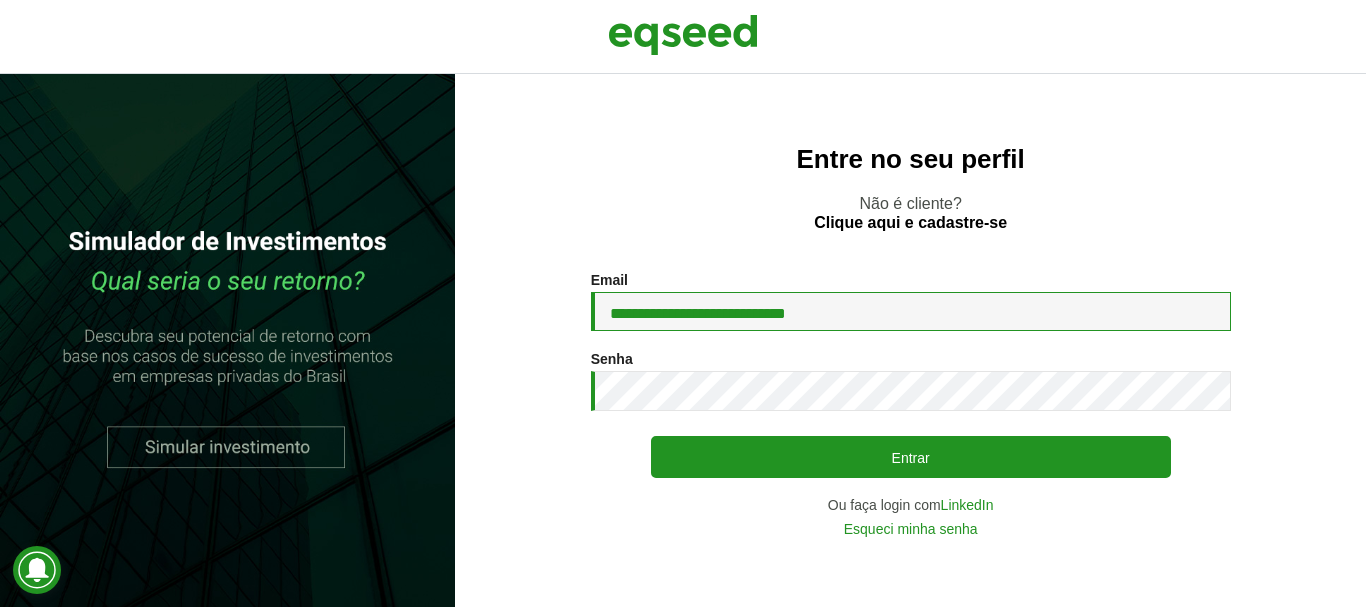 type on "**********" 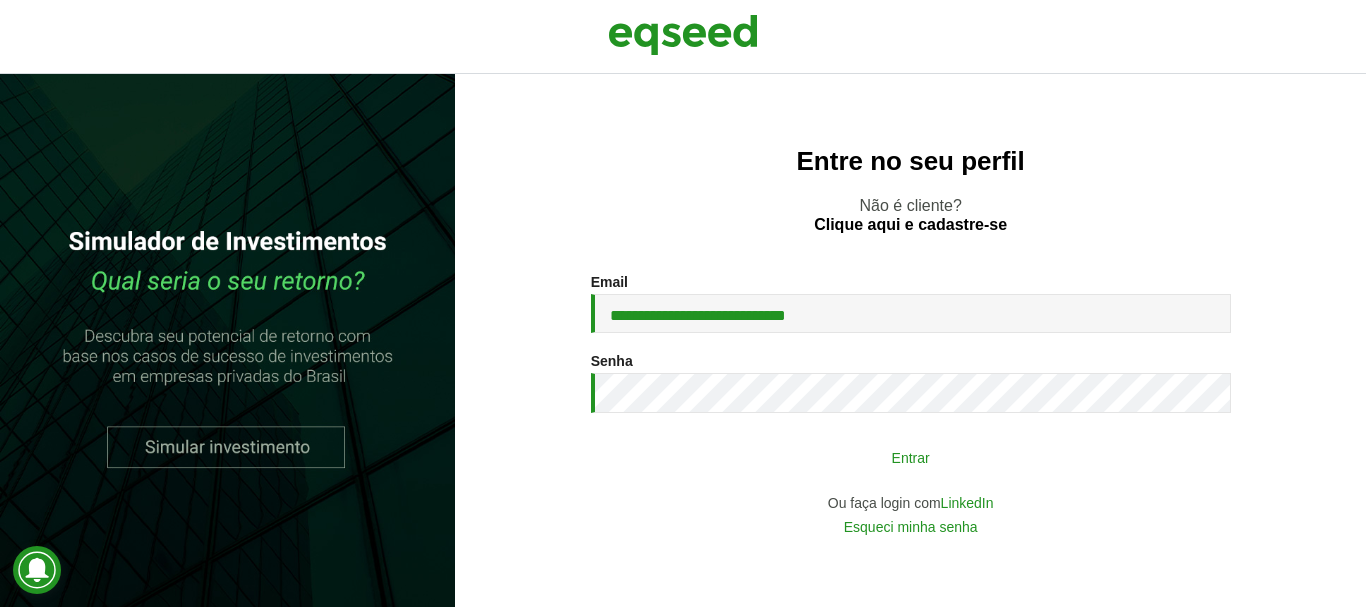 click on "Entrar" at bounding box center [911, 457] 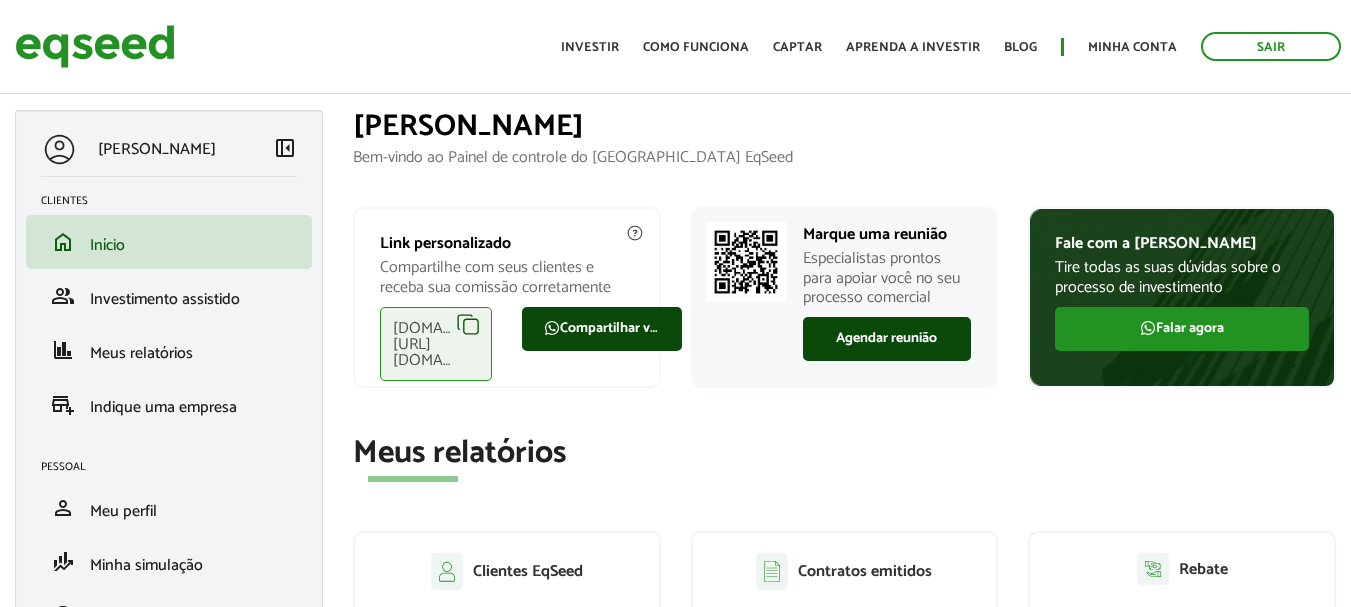 scroll, scrollTop: 0, scrollLeft: 0, axis: both 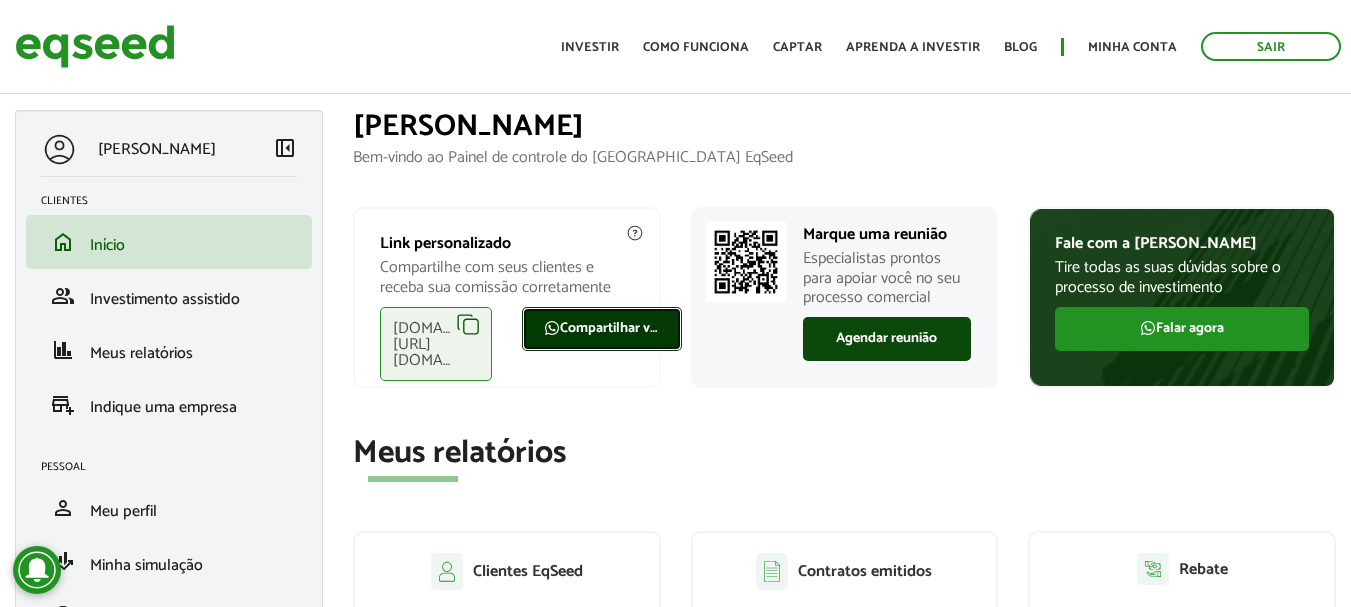 click on "Compartilhar via WhatsApp" at bounding box center [602, 329] 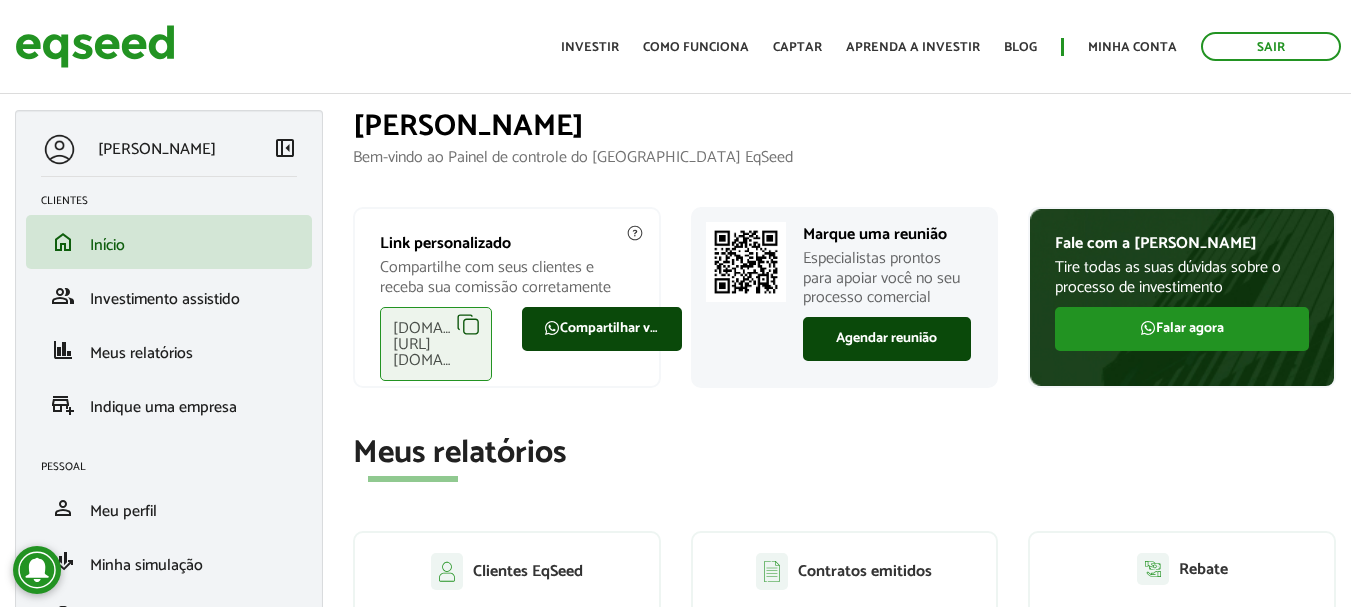 click on "eqseed.com/a/is/alex.viana" at bounding box center (436, 344) 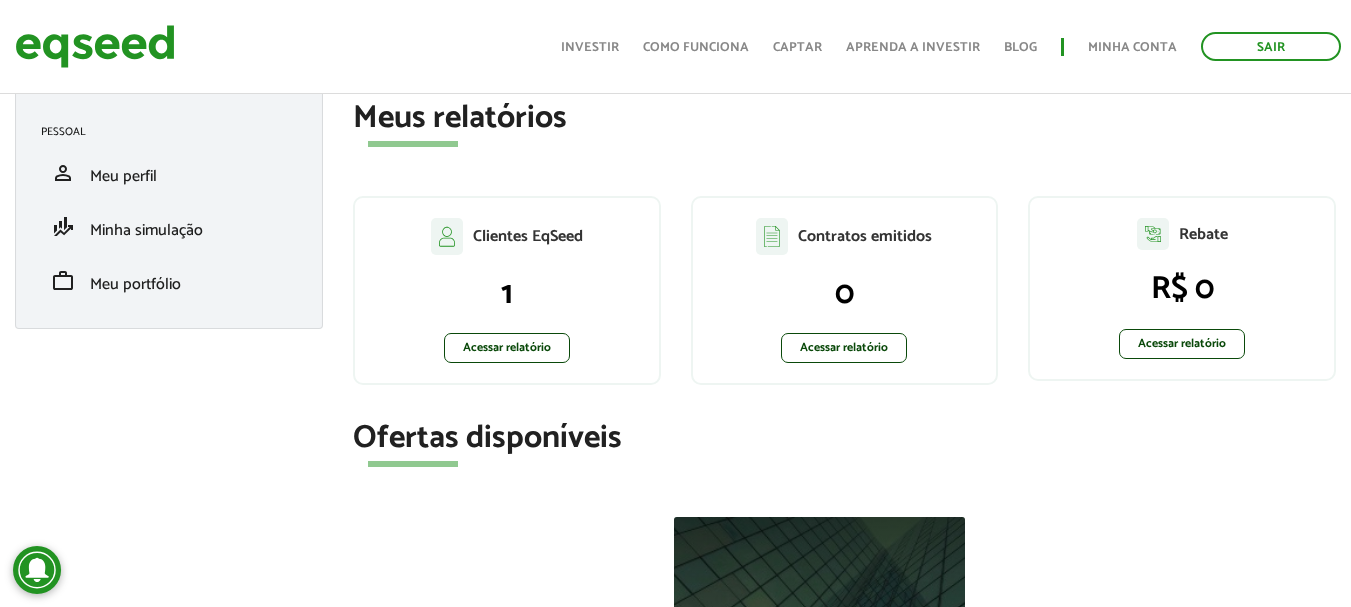 scroll, scrollTop: 300, scrollLeft: 0, axis: vertical 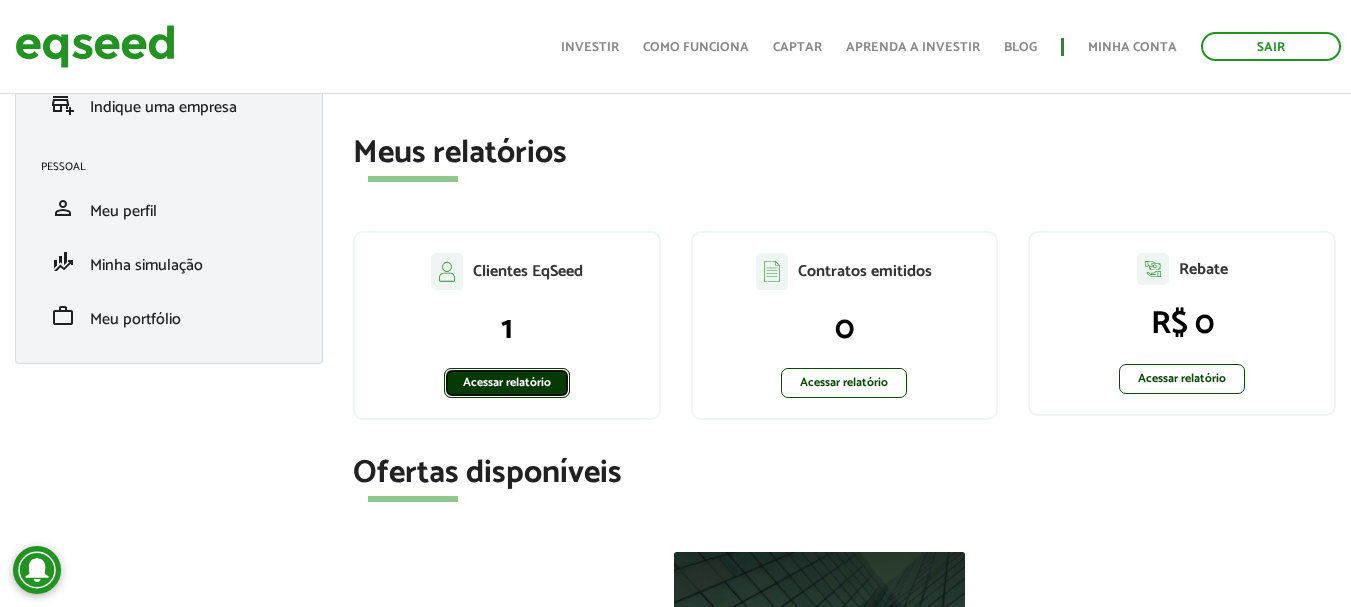 click on "Acessar relatório" at bounding box center [507, 383] 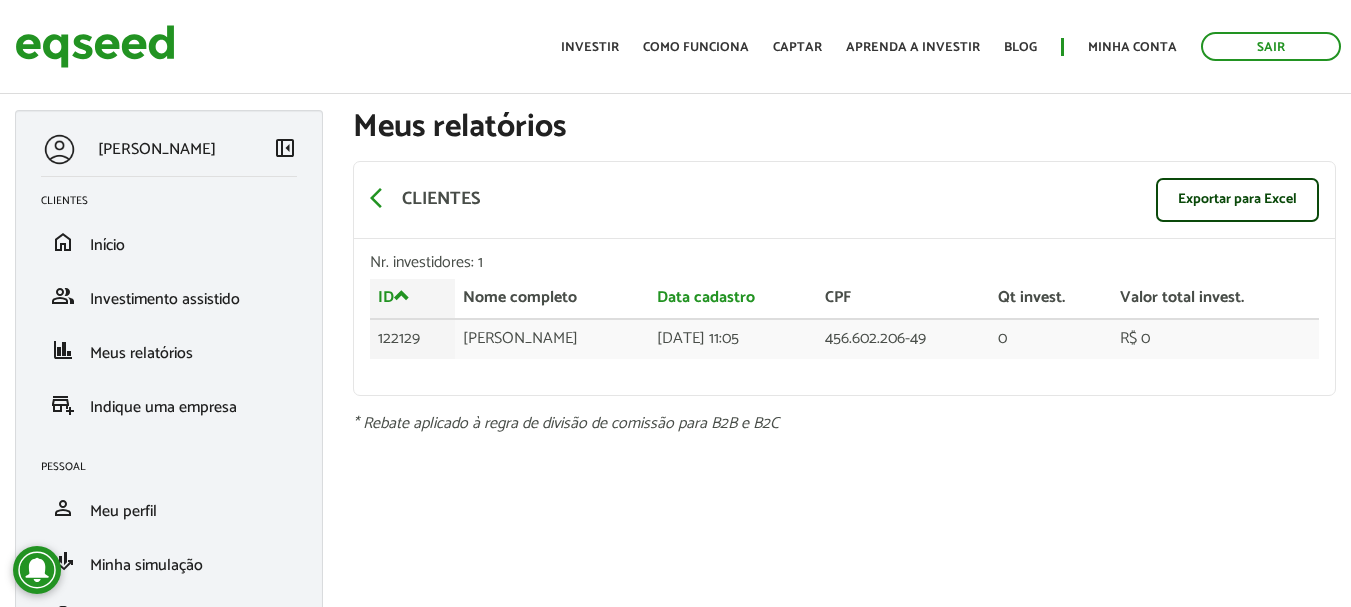 scroll, scrollTop: 0, scrollLeft: 0, axis: both 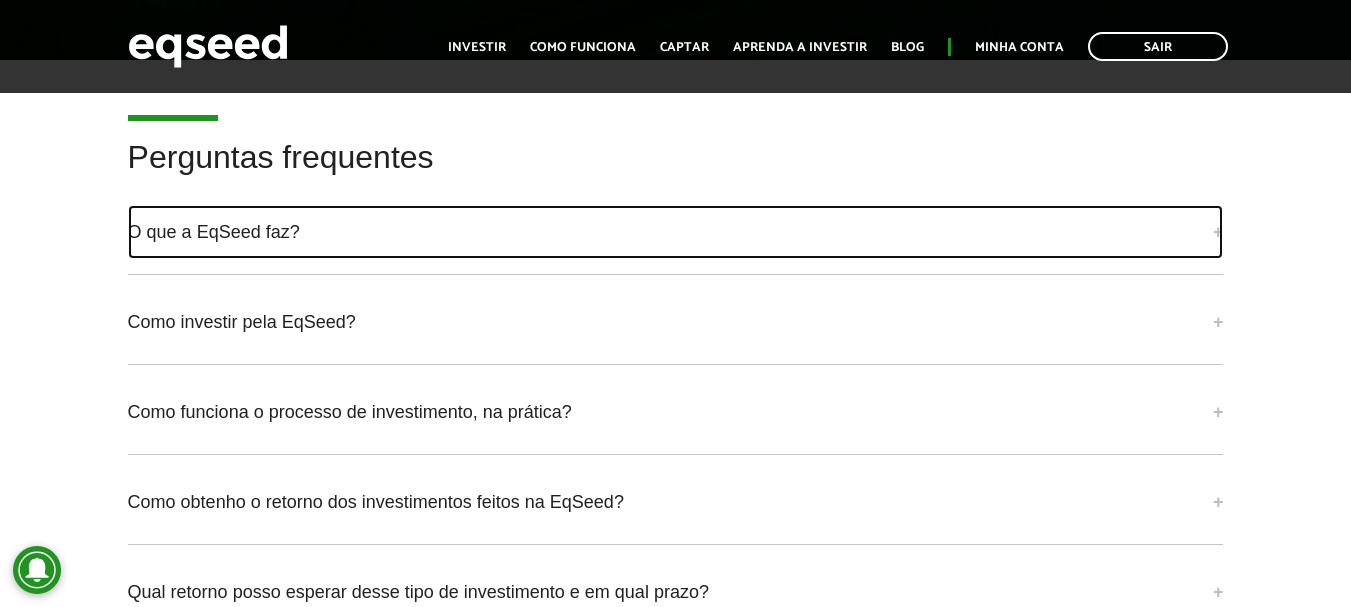 click on "O que a EqSeed faz?" at bounding box center (676, 232) 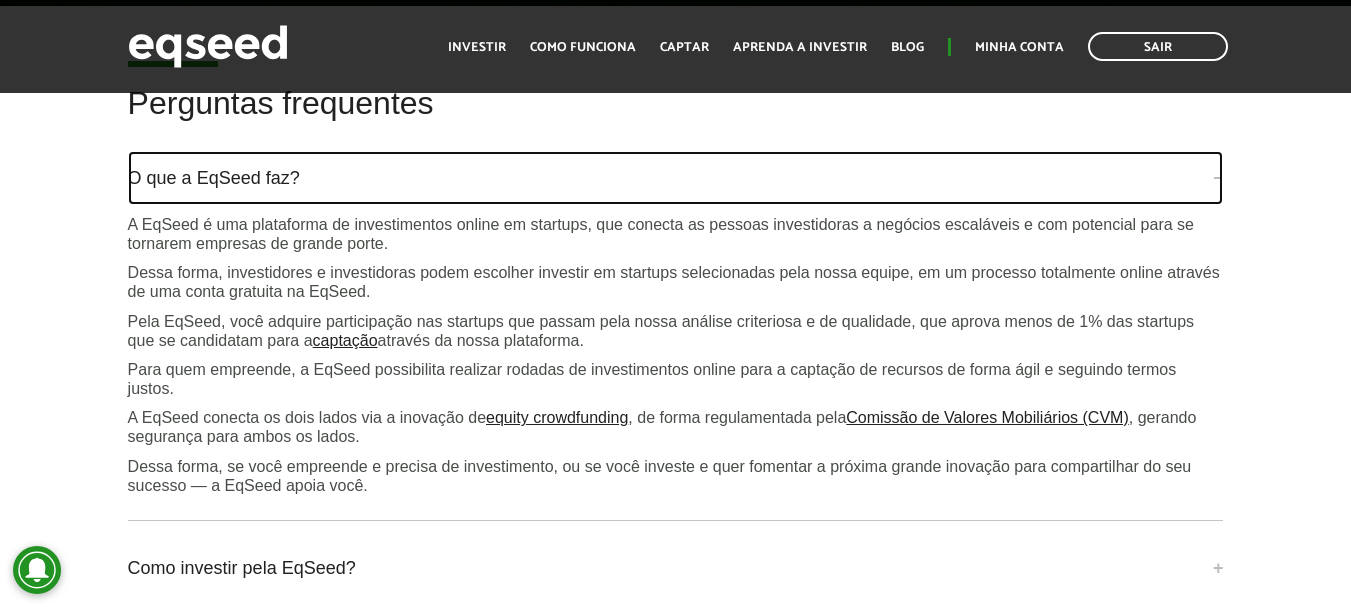 scroll, scrollTop: 5000, scrollLeft: 0, axis: vertical 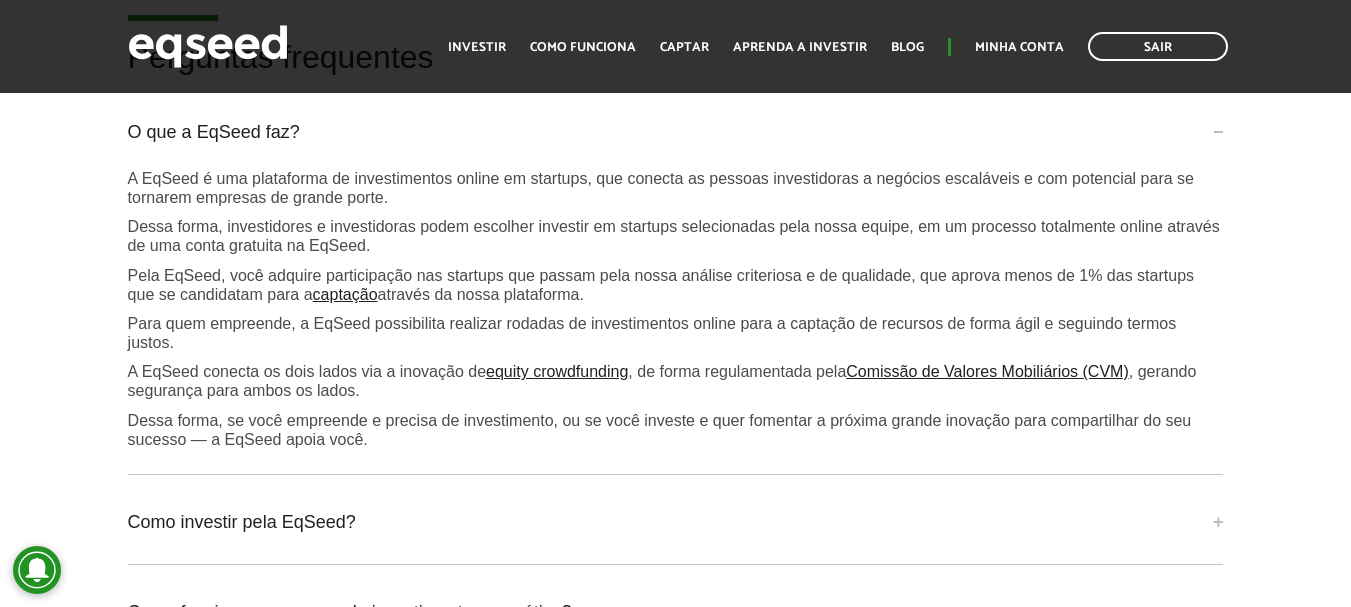 click on "Perguntas frequentes
O que a EqSeed faz?
A EqSeed é uma plataforma de investimentos online em startups, que conecta as pessoas investidoras a negócios escaláveis e com potencial para se tornarem empresas de grande porte.
Dessa forma, investidores e investidoras podem escolher investir em startups selecionadas pela nossa equipe, em um processo totalmente online através de uma conta gratuita na EqSeed.
Pela EqSeed, você adquire participação nas startups que passam pela nossa análise criteriosa e de qualidade, que aprova menos de 1% das startups que se candidatam para a  captação  através da nossa plataforma.
Para quem empreende, a EqSeed possibilita realizar rodadas de investimentos online para a captação de recursos de forma ágil e seguindo termos justos.
A EqSeed conecta os dois lados via a inovação de  equity crowdfunding , de forma regulamentada pela
." at bounding box center (676, 492) 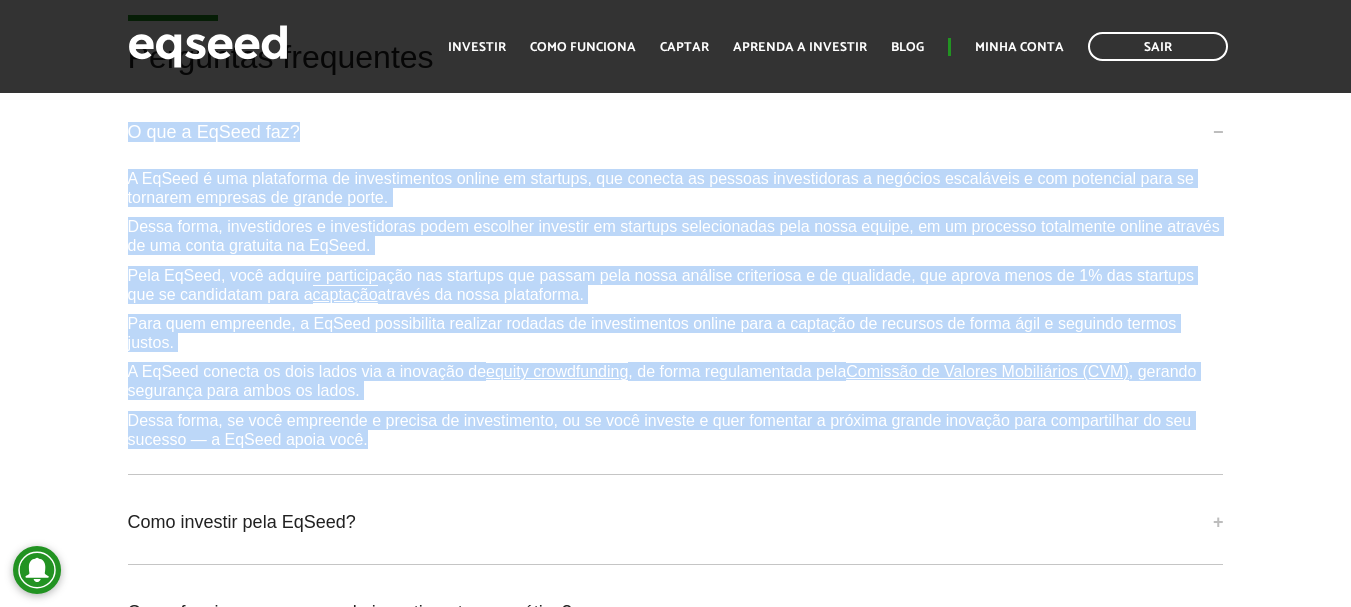 drag, startPoint x: 121, startPoint y: 134, endPoint x: 373, endPoint y: 436, distance: 393.32938 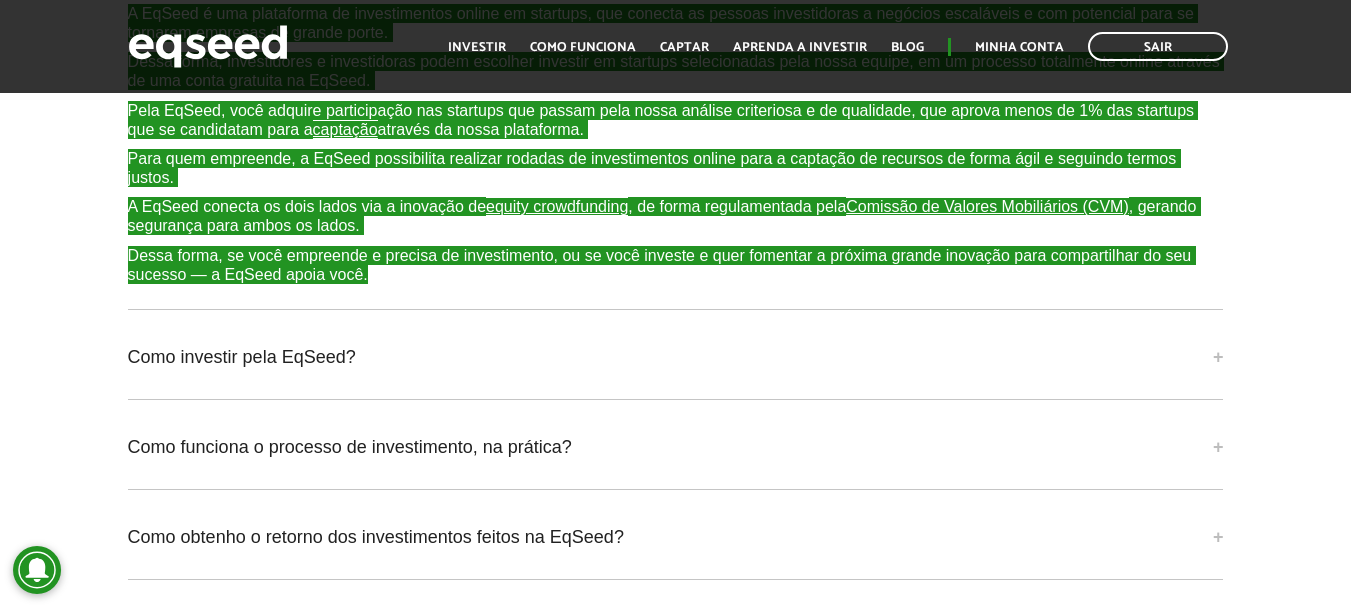 scroll, scrollTop: 5200, scrollLeft: 0, axis: vertical 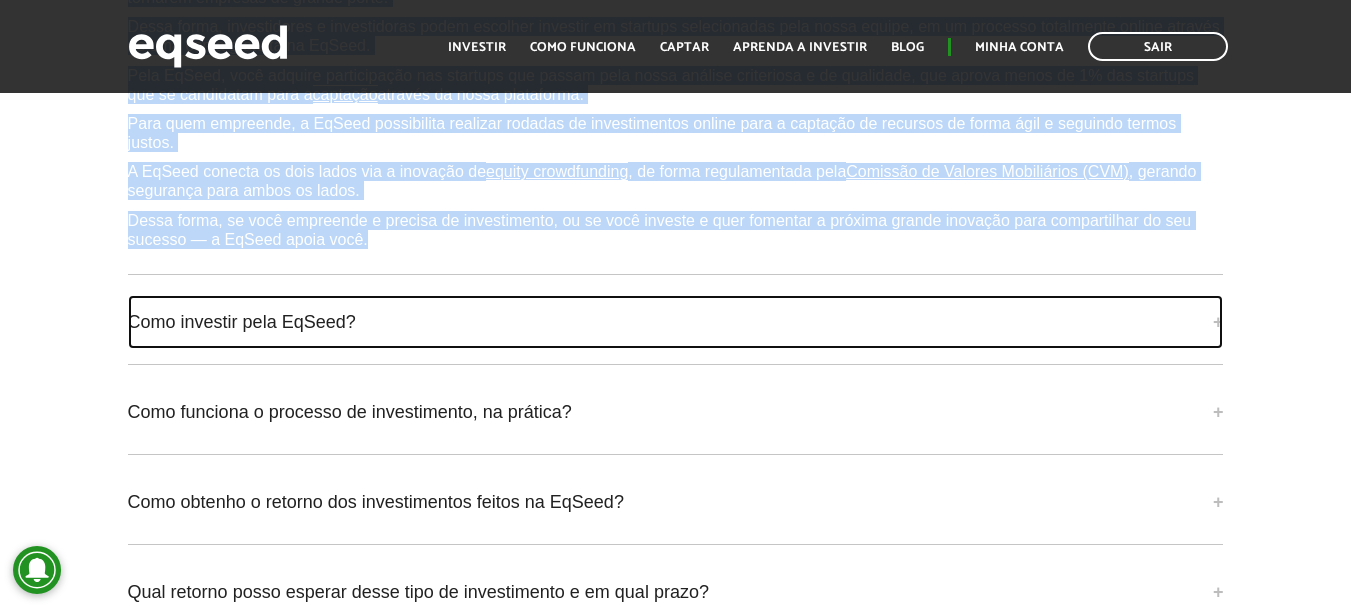 drag, startPoint x: 1216, startPoint y: 323, endPoint x: 961, endPoint y: 323, distance: 255 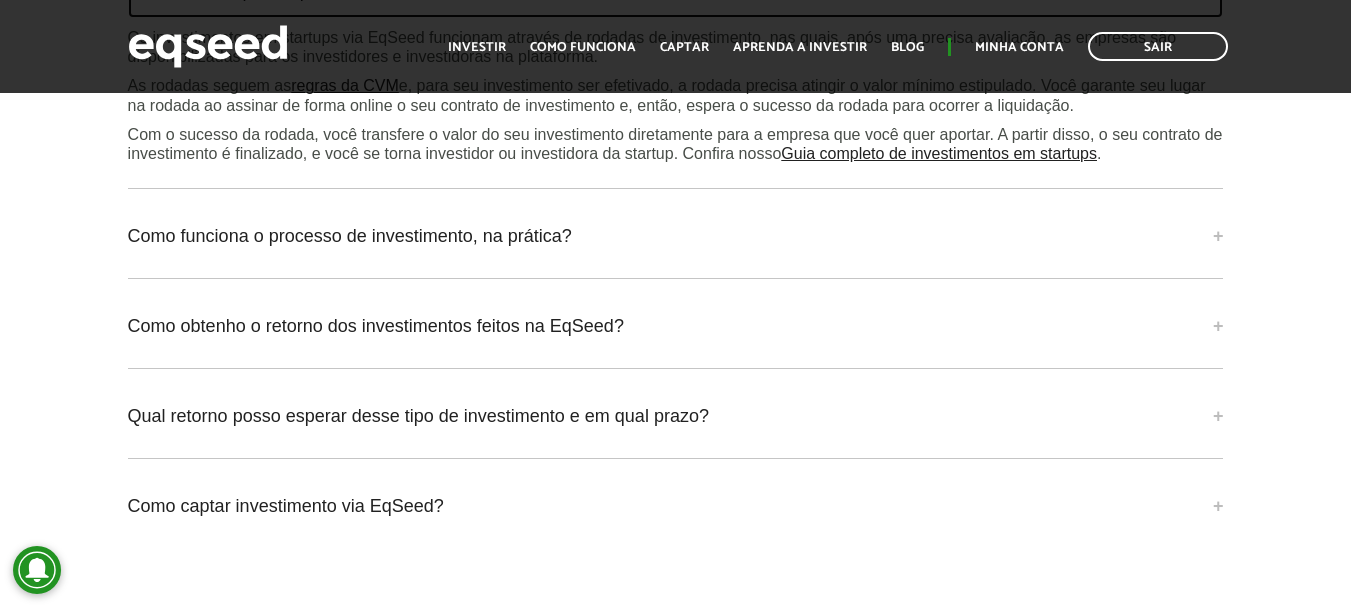 scroll, scrollTop: 5500, scrollLeft: 0, axis: vertical 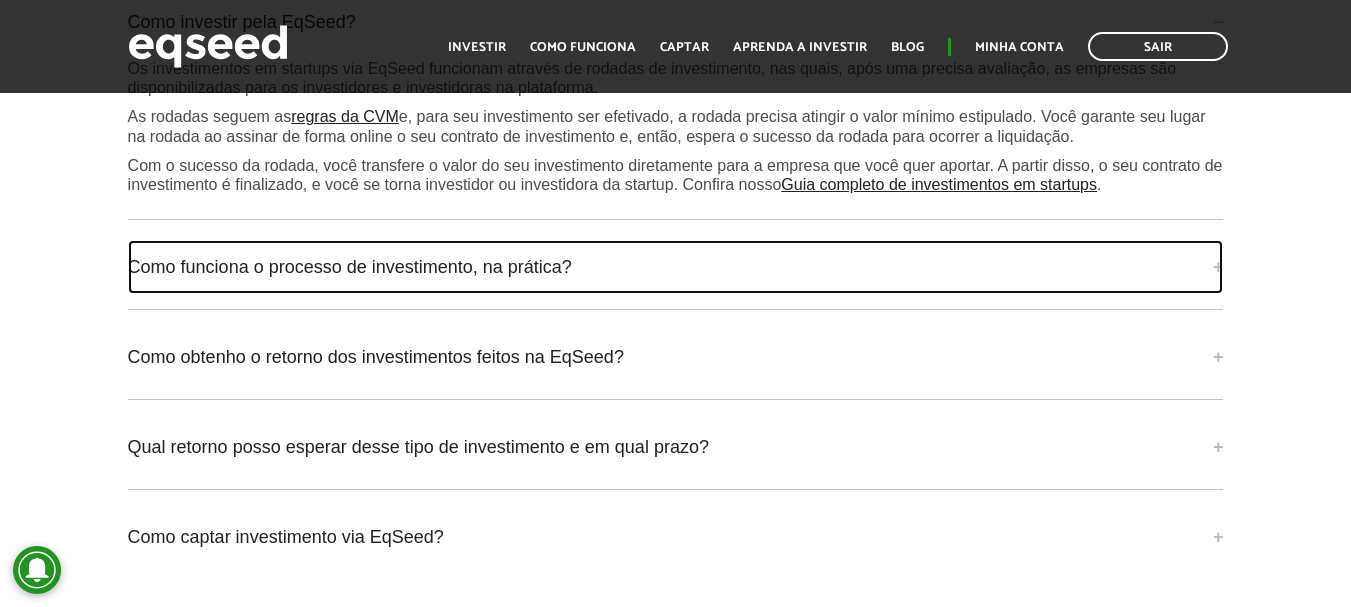 click on "Como funciona o processo de investimento, na prática?" at bounding box center (676, 267) 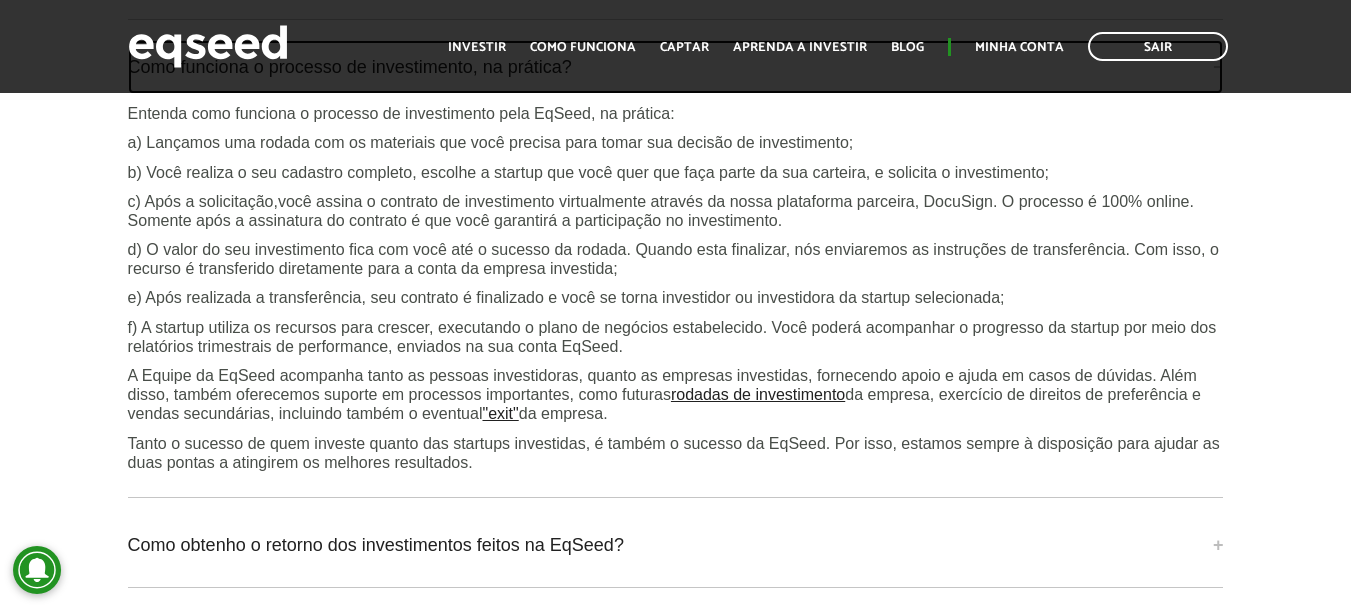 scroll, scrollTop: 5600, scrollLeft: 0, axis: vertical 